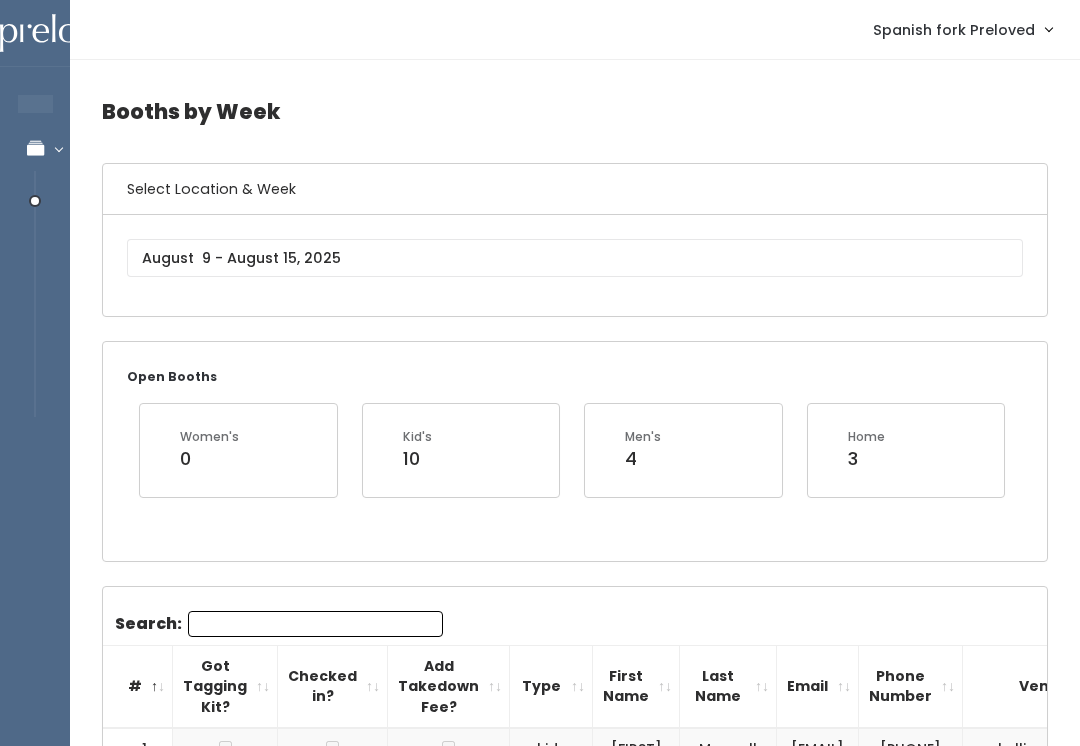 scroll, scrollTop: 0, scrollLeft: 0, axis: both 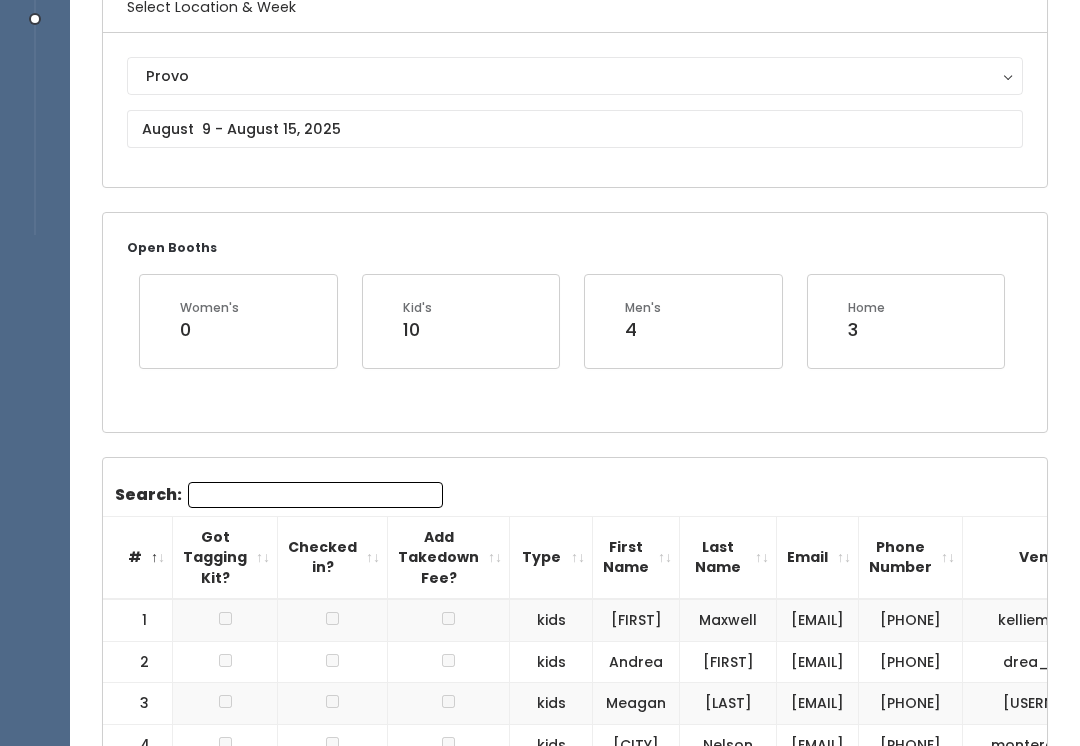 click on "Provo" at bounding box center (575, 76) 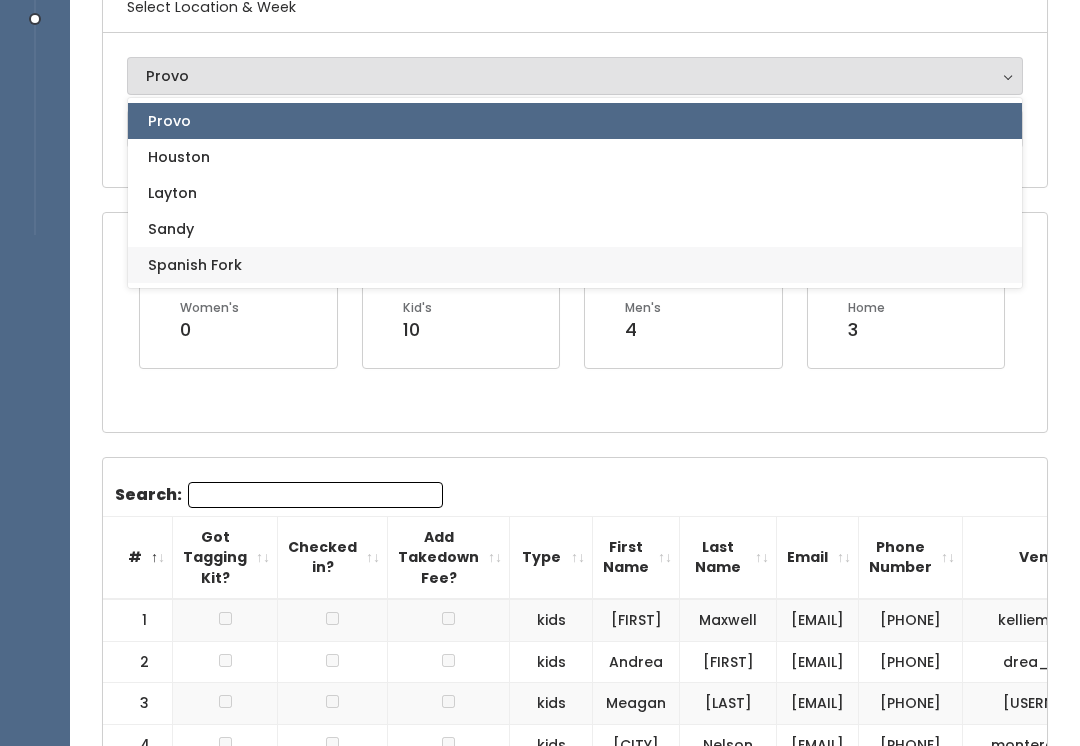 click on "Spanish Fork" at bounding box center [575, 265] 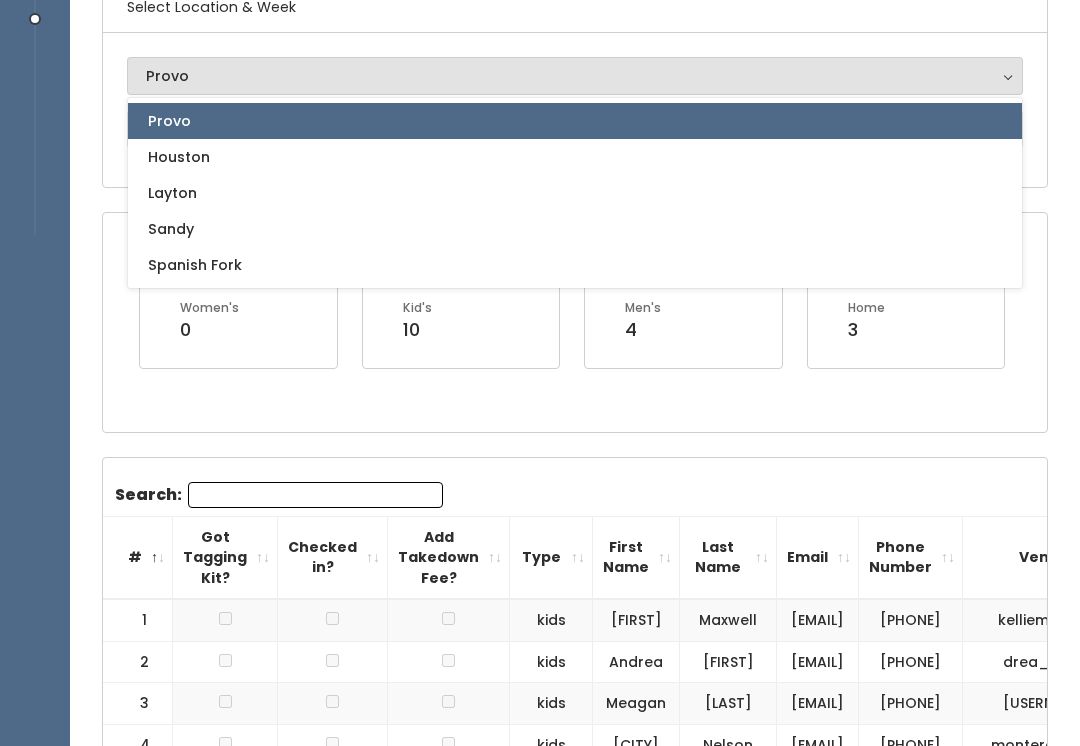 select on "2" 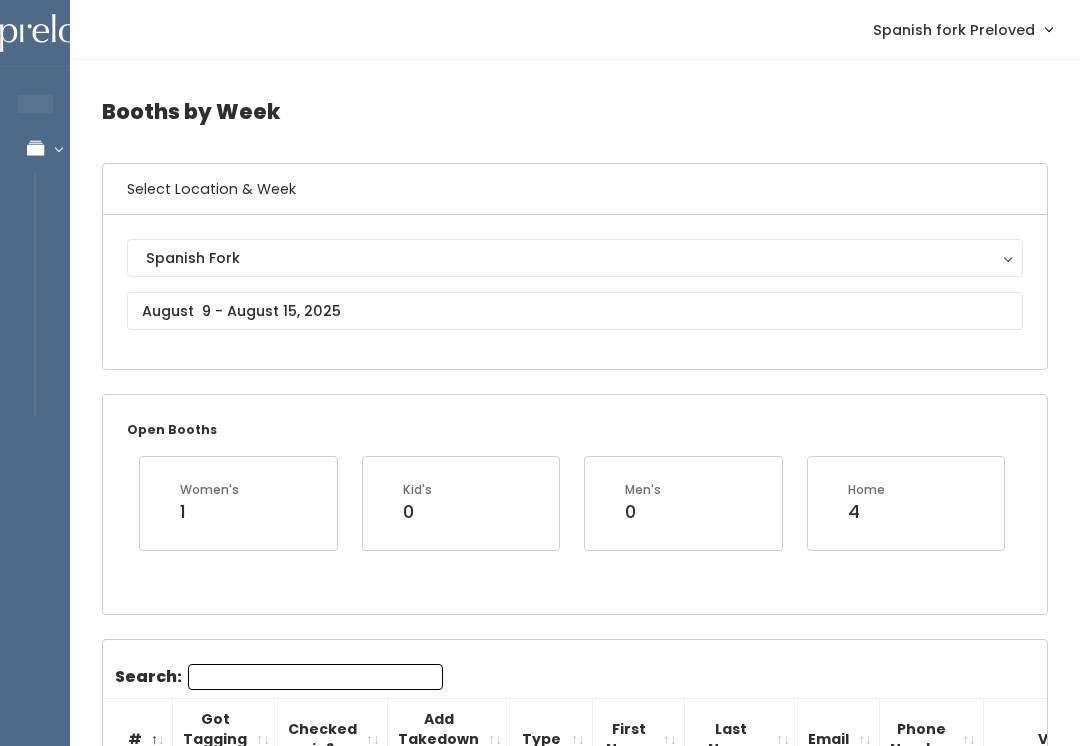 scroll, scrollTop: 0, scrollLeft: 0, axis: both 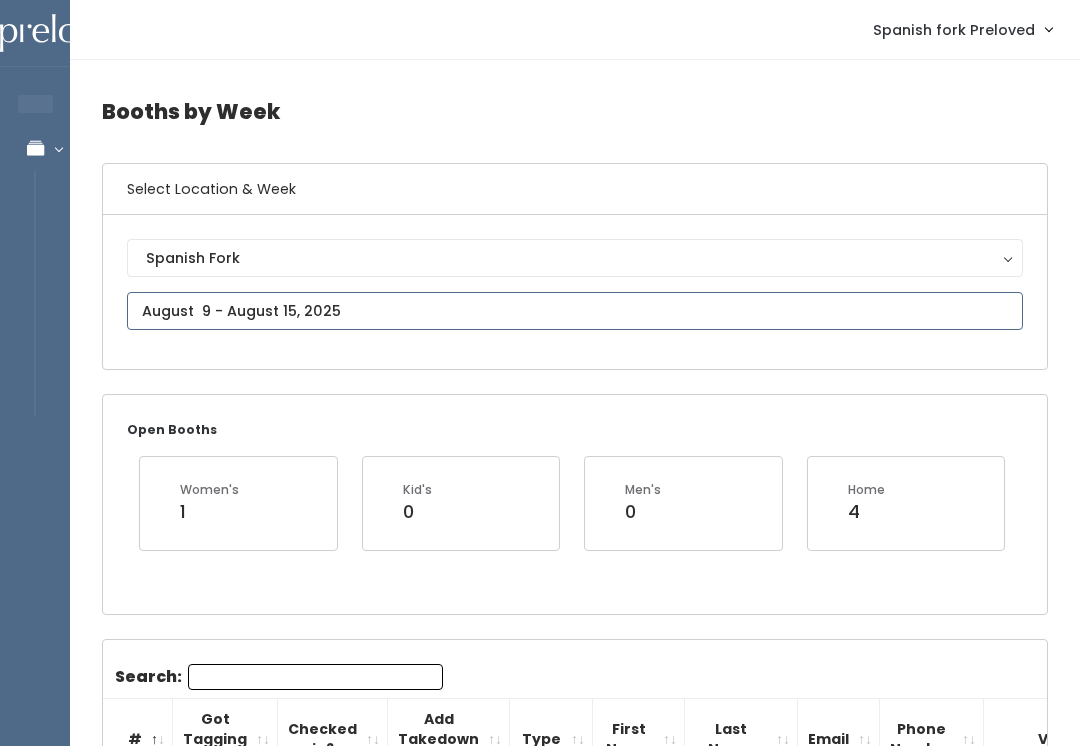 click on "EMPLOYEES
Manage Bookings
Booths by Week
All Bookings
Bookings with Booths
Booth Discounts
Seller Check-in
Spanish fork Preloved
Admin Home
My bookings" at bounding box center (540, 2097) 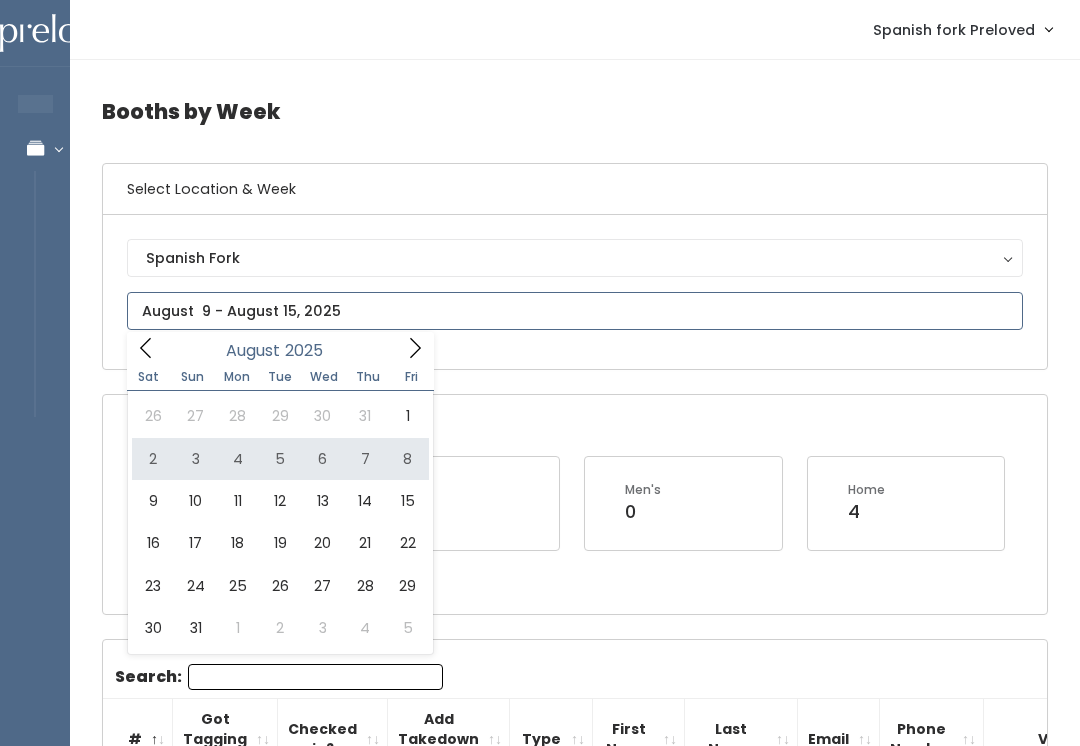 type on "August 2 to August 8" 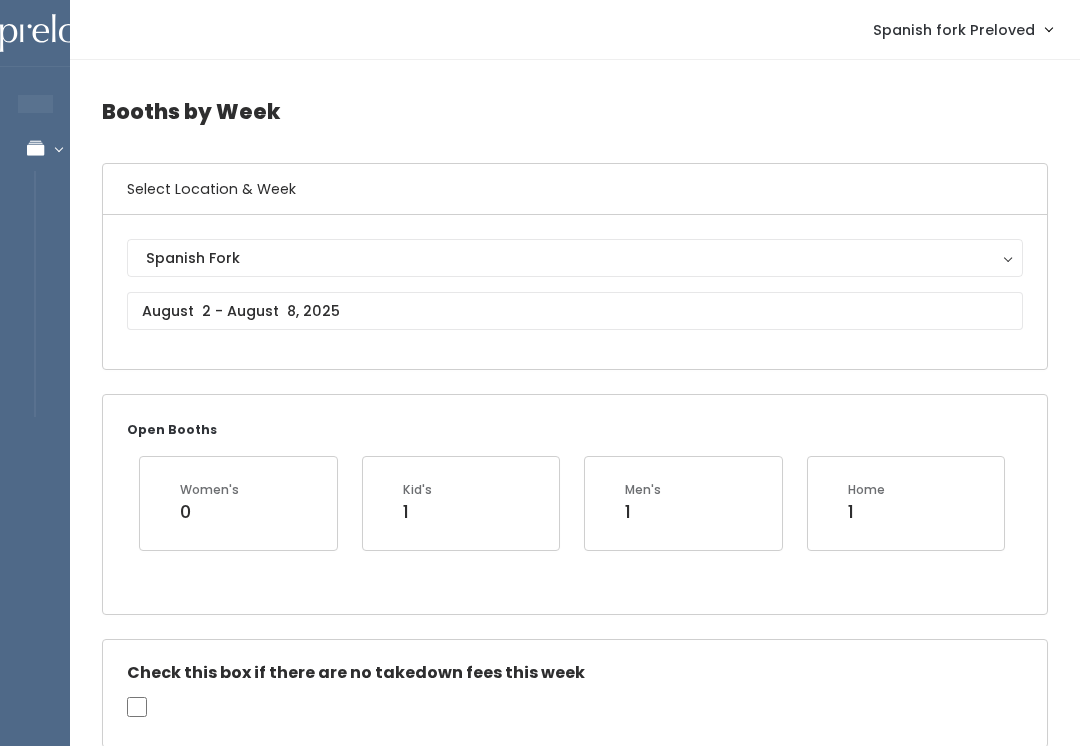 scroll, scrollTop: 0, scrollLeft: 0, axis: both 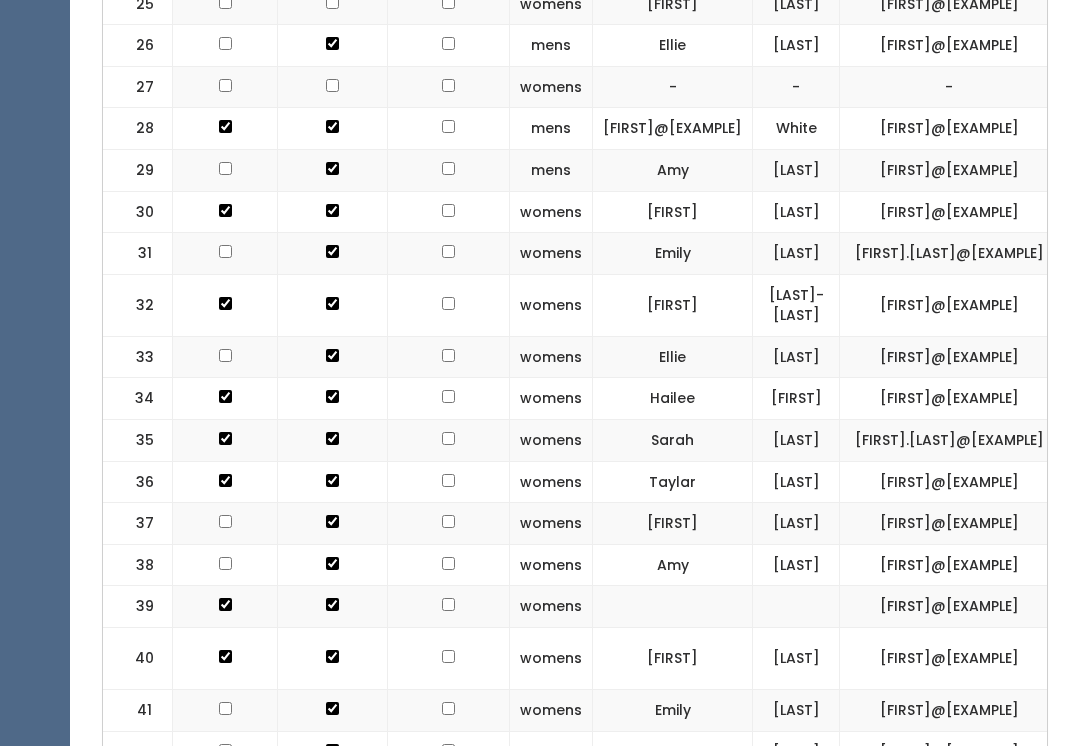 click at bounding box center (332, -1089) 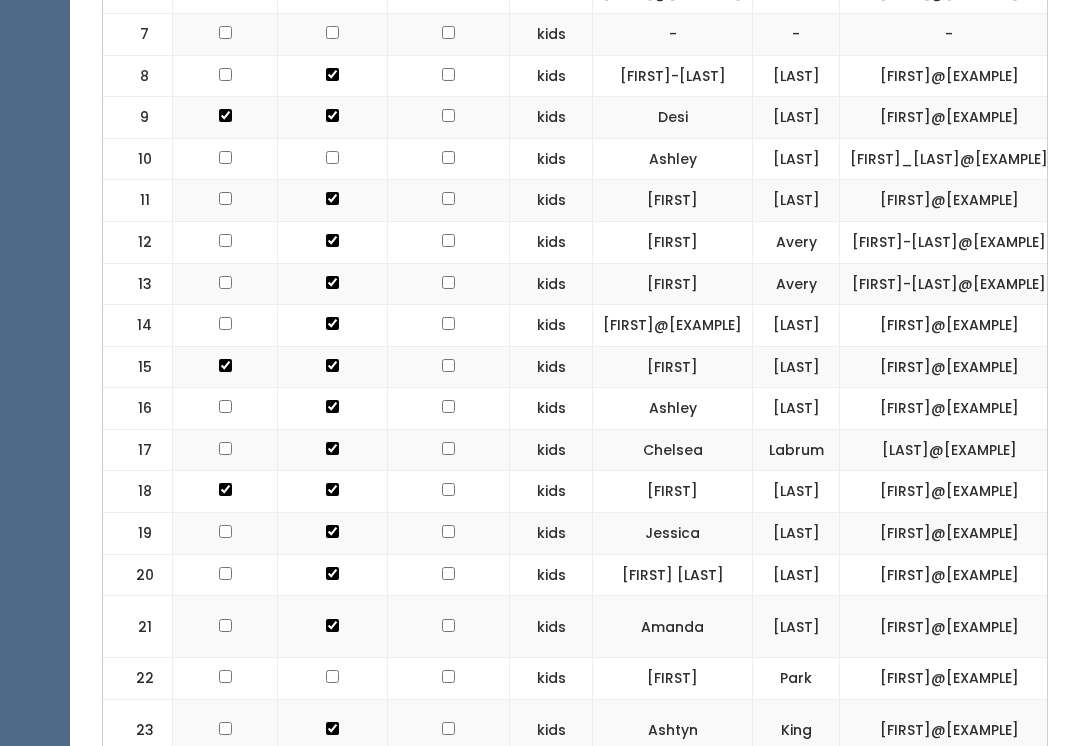 scroll, scrollTop: 1191, scrollLeft: 0, axis: vertical 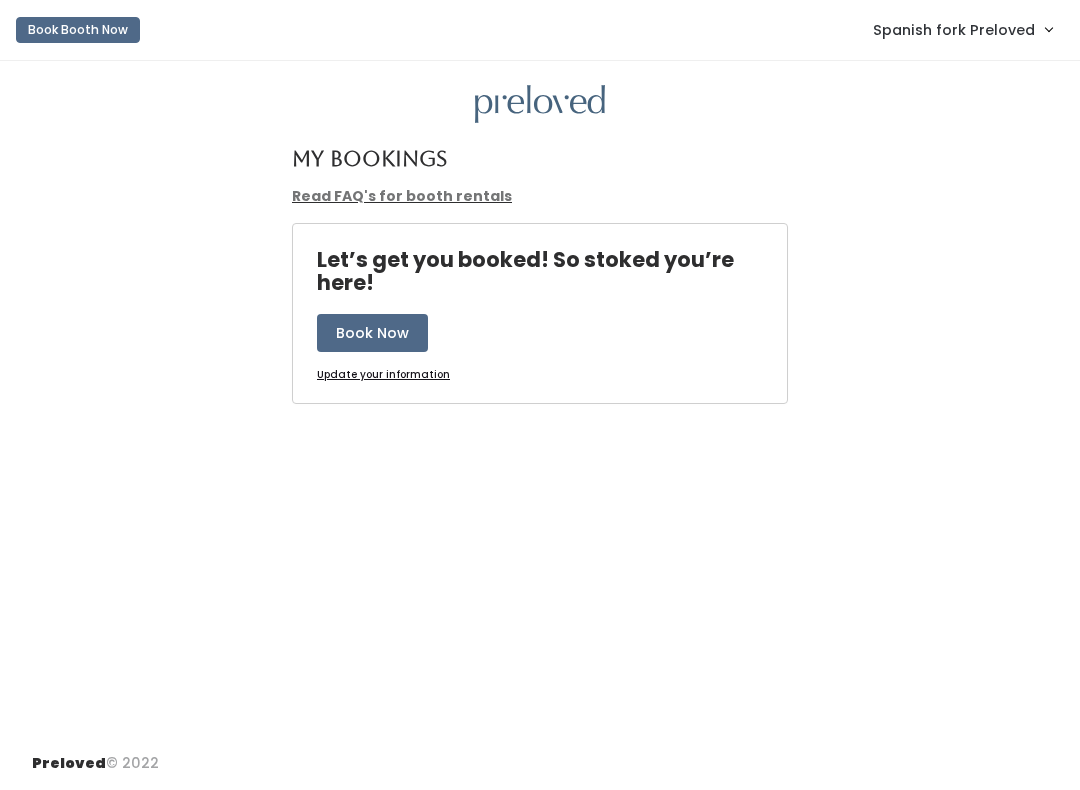 click on "Spanish fork Preloved" at bounding box center (954, 30) 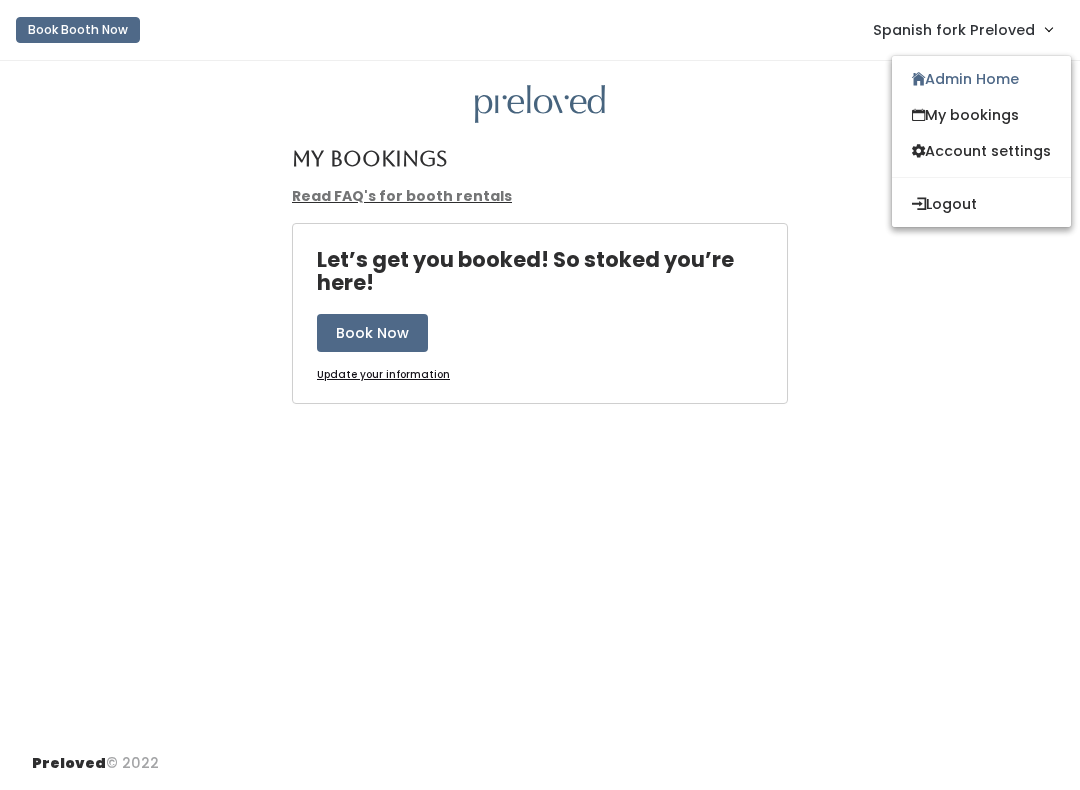 click on "Admin Home" at bounding box center [981, 79] 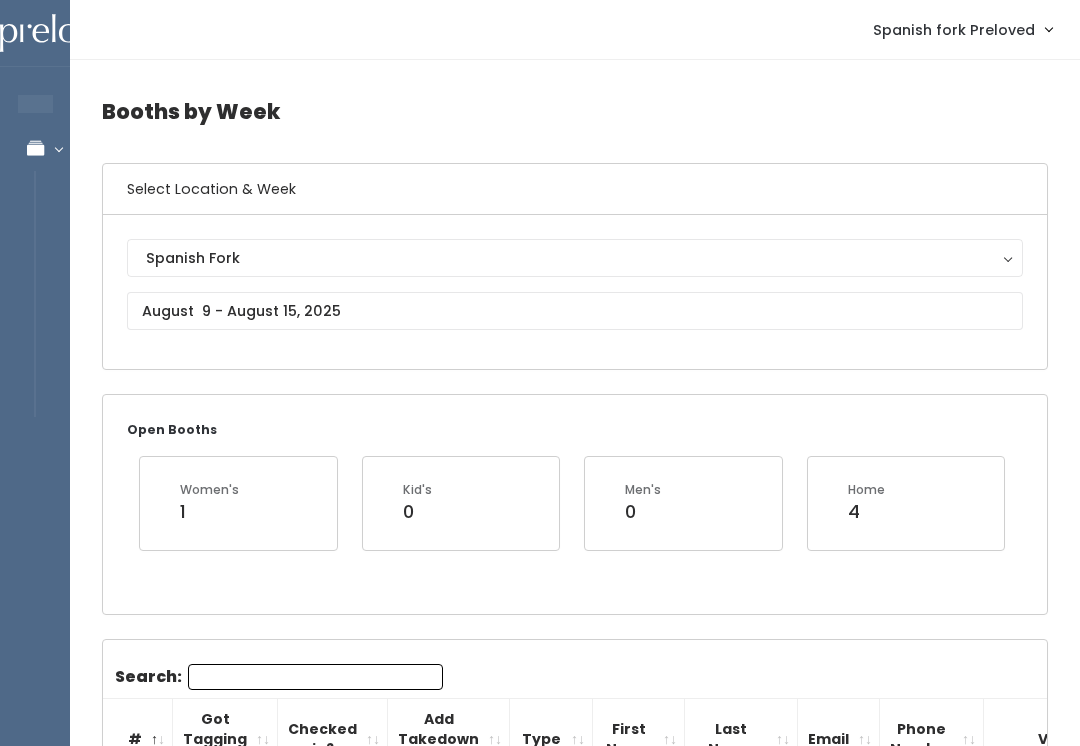 scroll, scrollTop: 0, scrollLeft: 0, axis: both 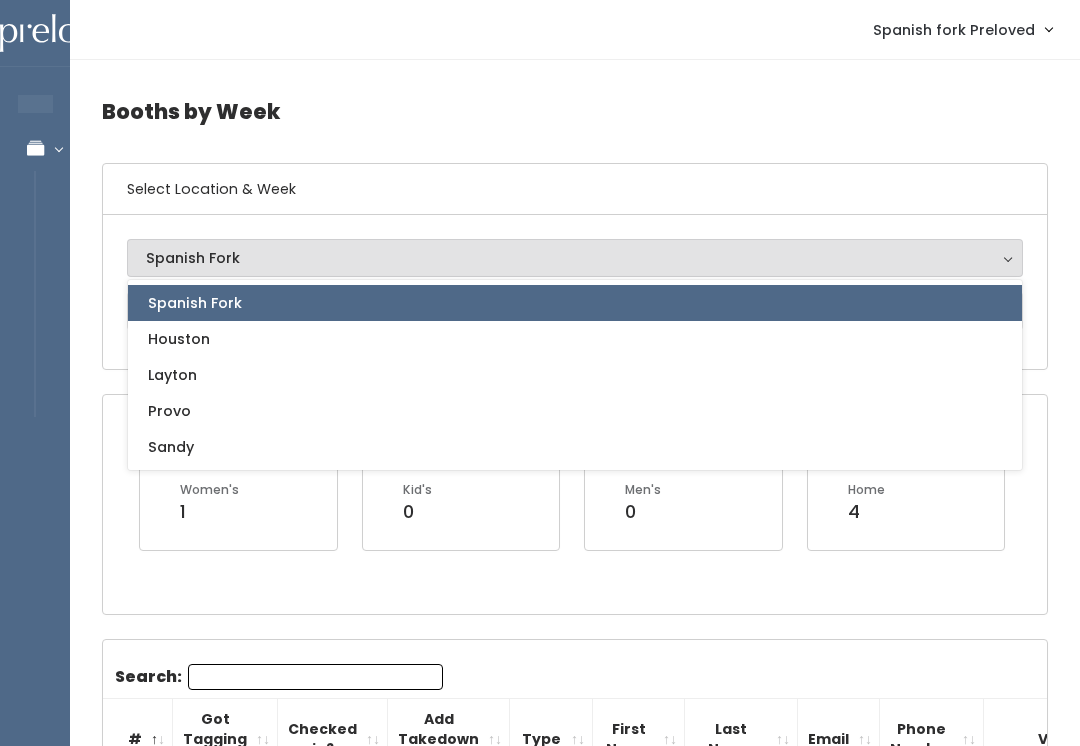 click on "[CHILDREN]" at bounding box center [461, 515] 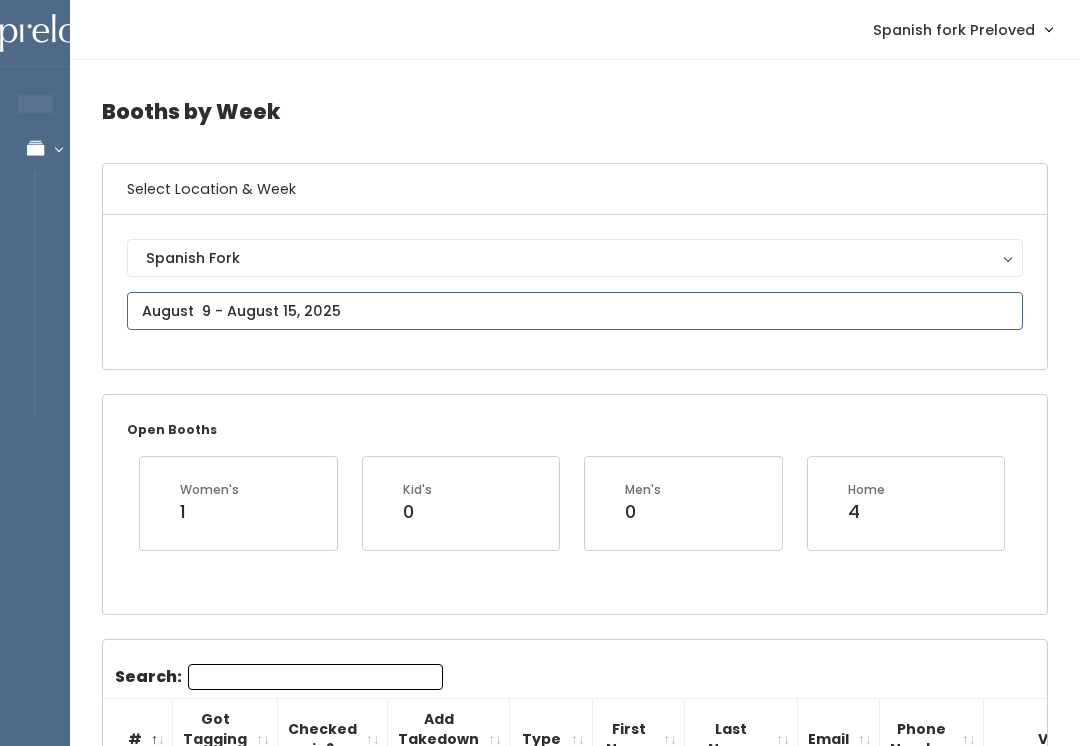 click at bounding box center (575, 311) 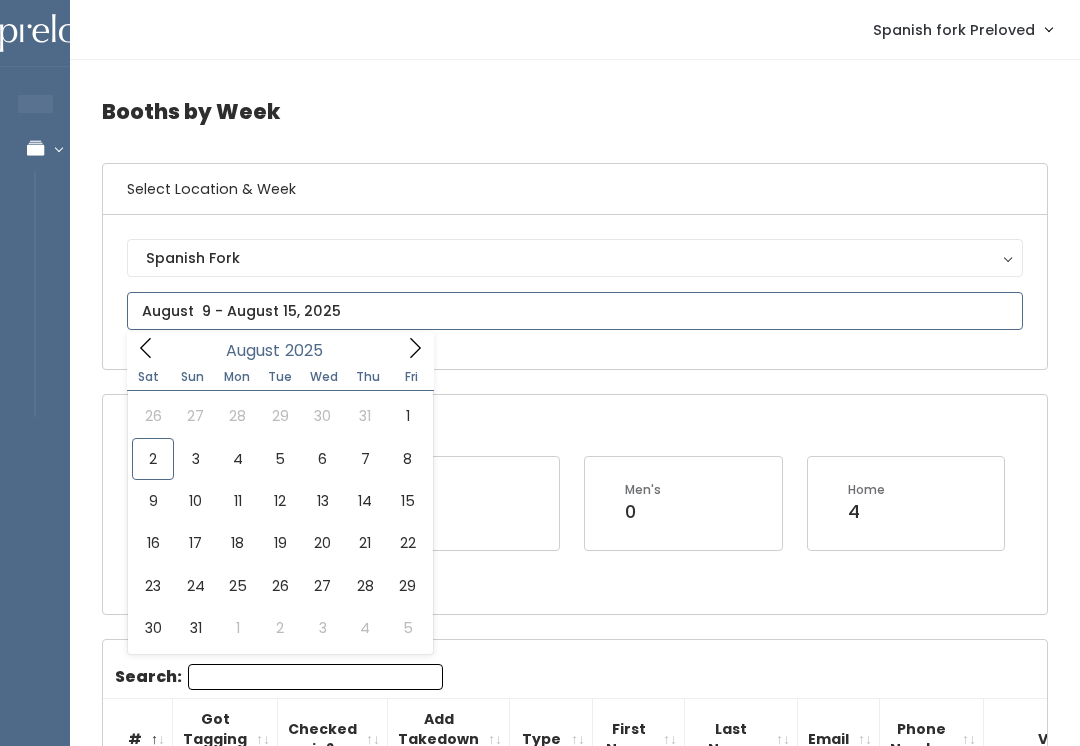 type on "August 2 to August 8" 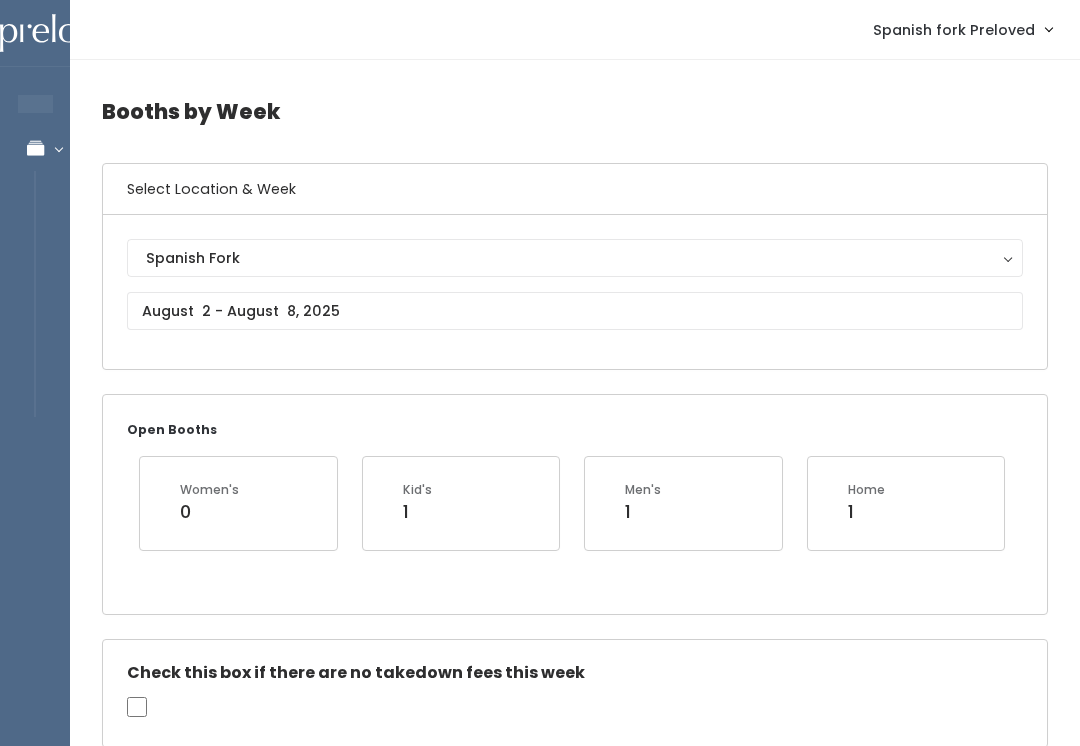 scroll, scrollTop: 0, scrollLeft: 0, axis: both 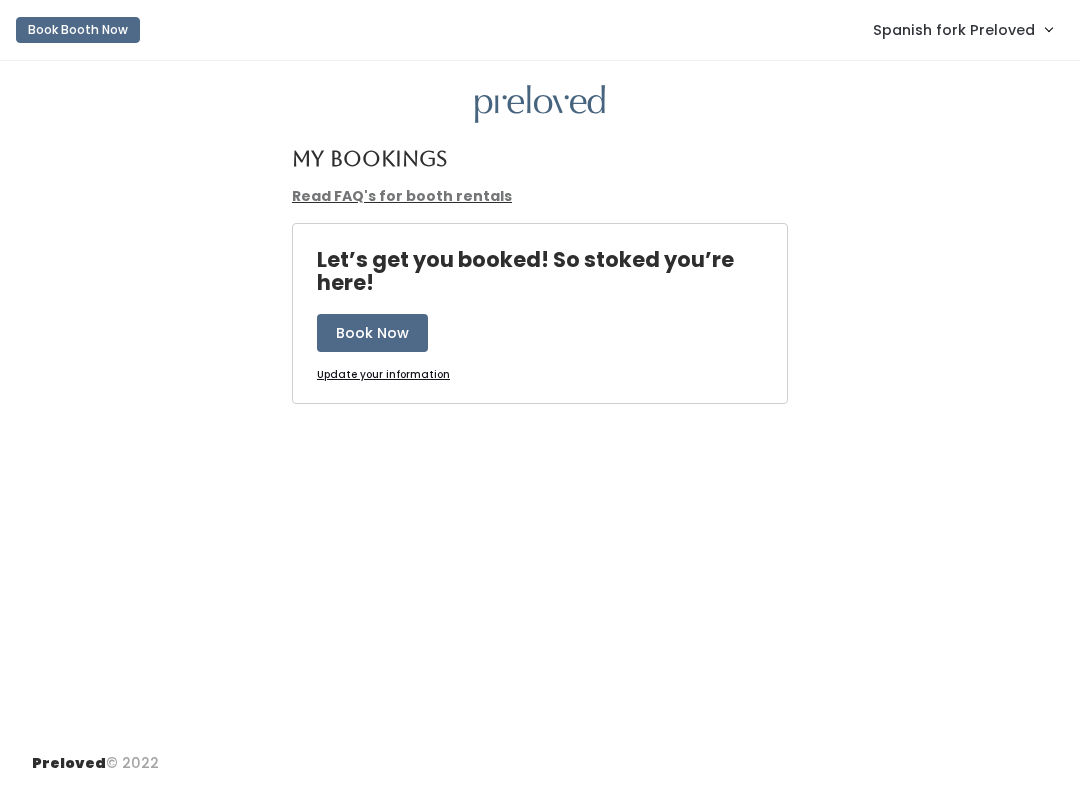 click on "Spanish fork Preloved" at bounding box center (954, 30) 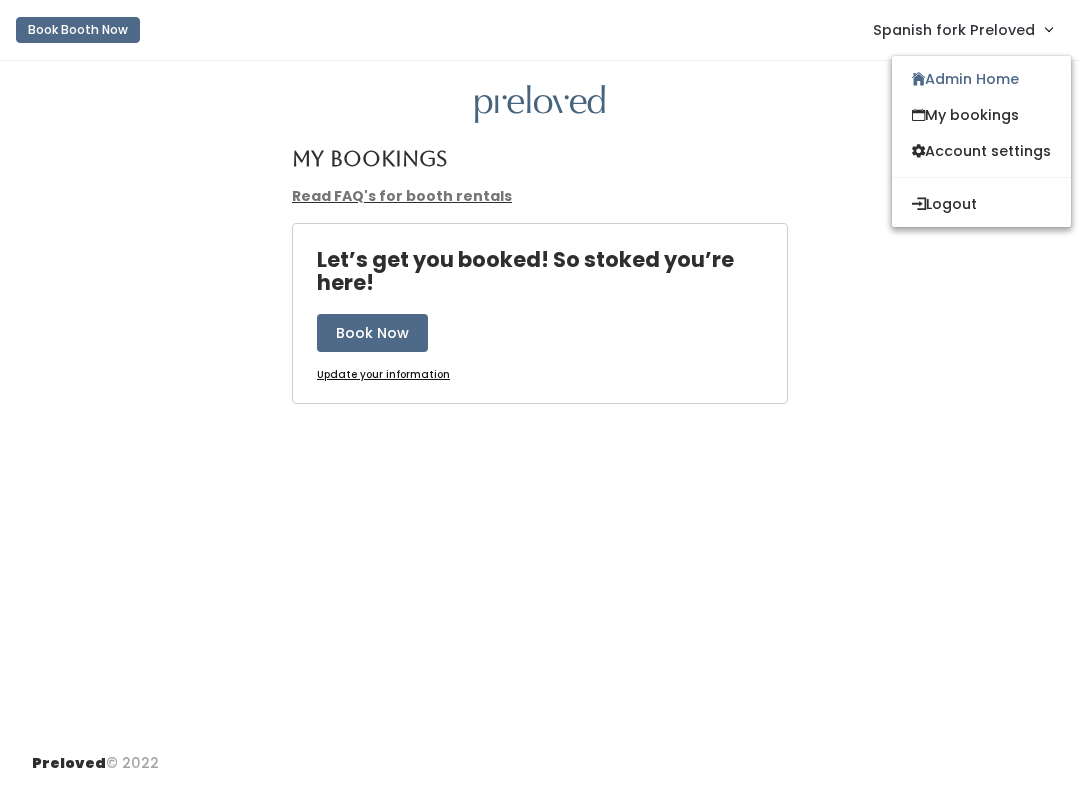 click on "Admin Home" at bounding box center (981, 79) 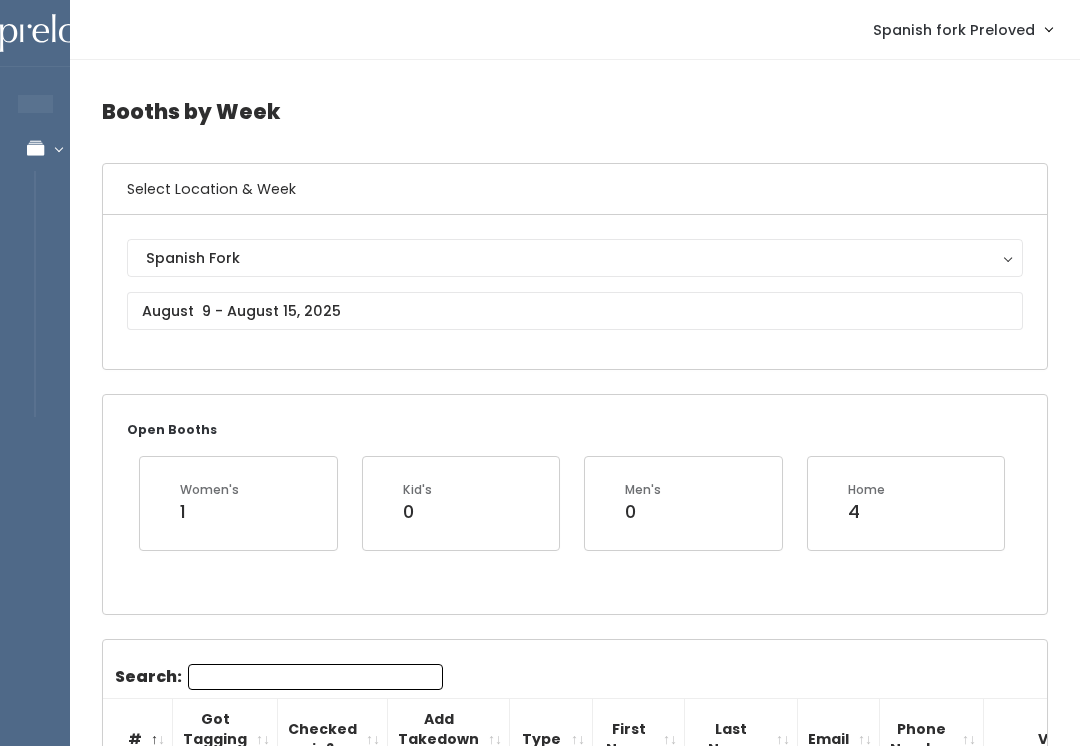 scroll, scrollTop: 0, scrollLeft: 0, axis: both 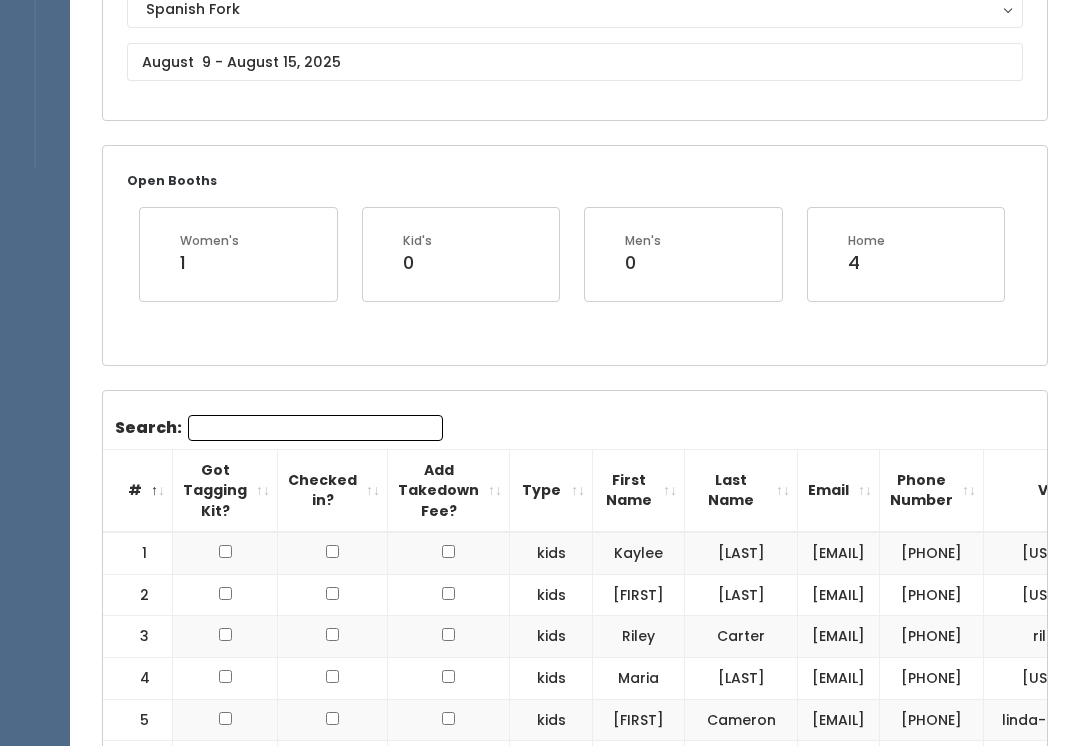 click on "Search:" at bounding box center (315, 428) 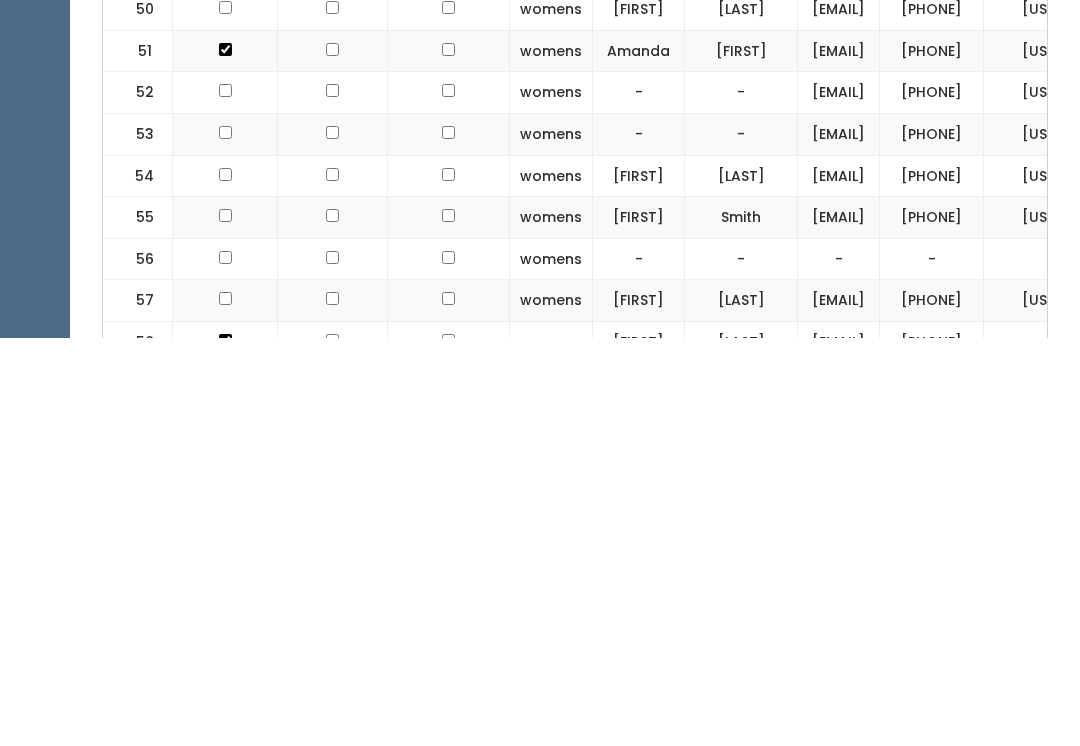 scroll, scrollTop: 2458, scrollLeft: 0, axis: vertical 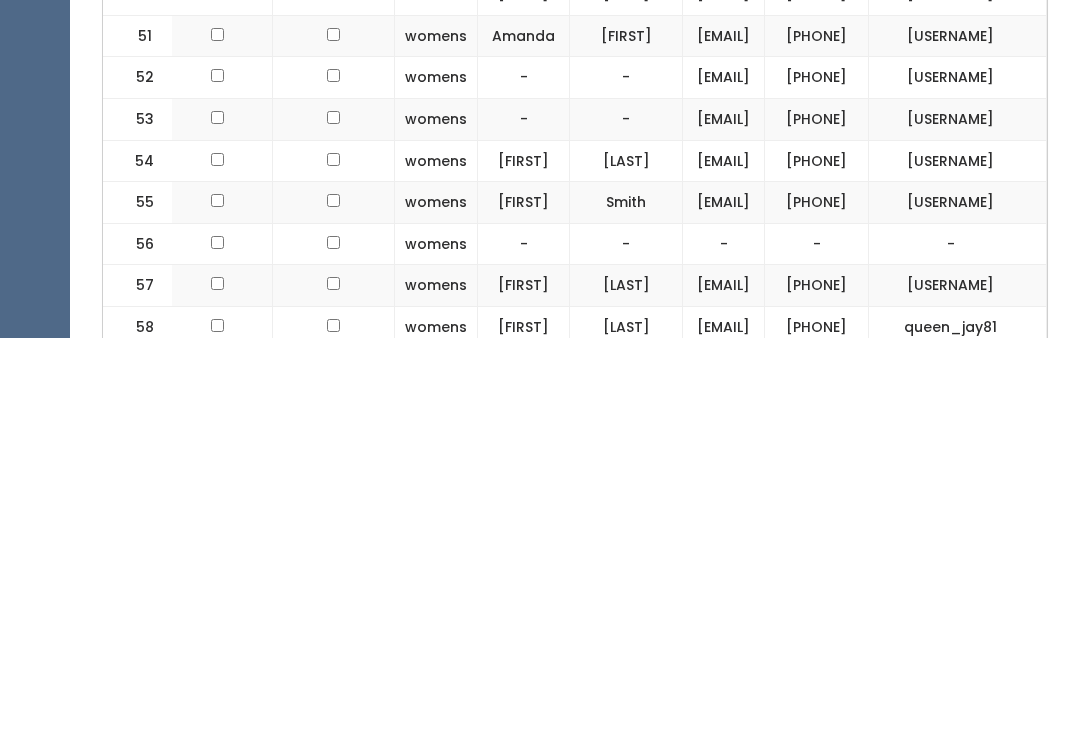 click on "(801) 636-7333" at bounding box center (817, -138) 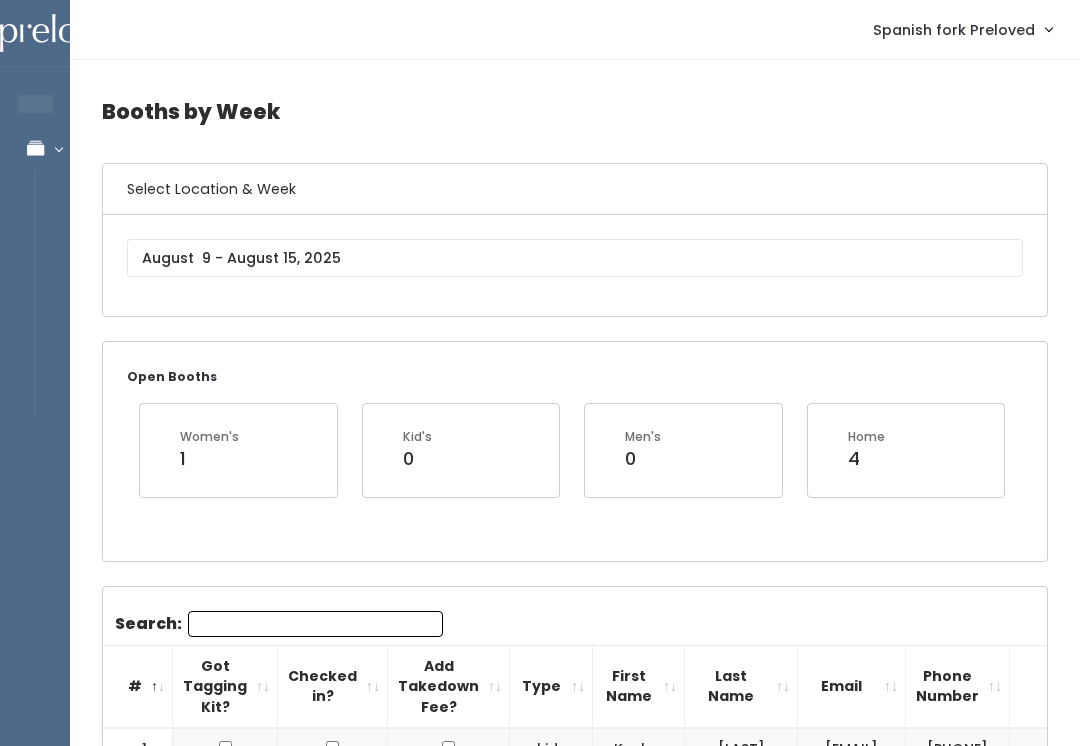scroll, scrollTop: 0, scrollLeft: 0, axis: both 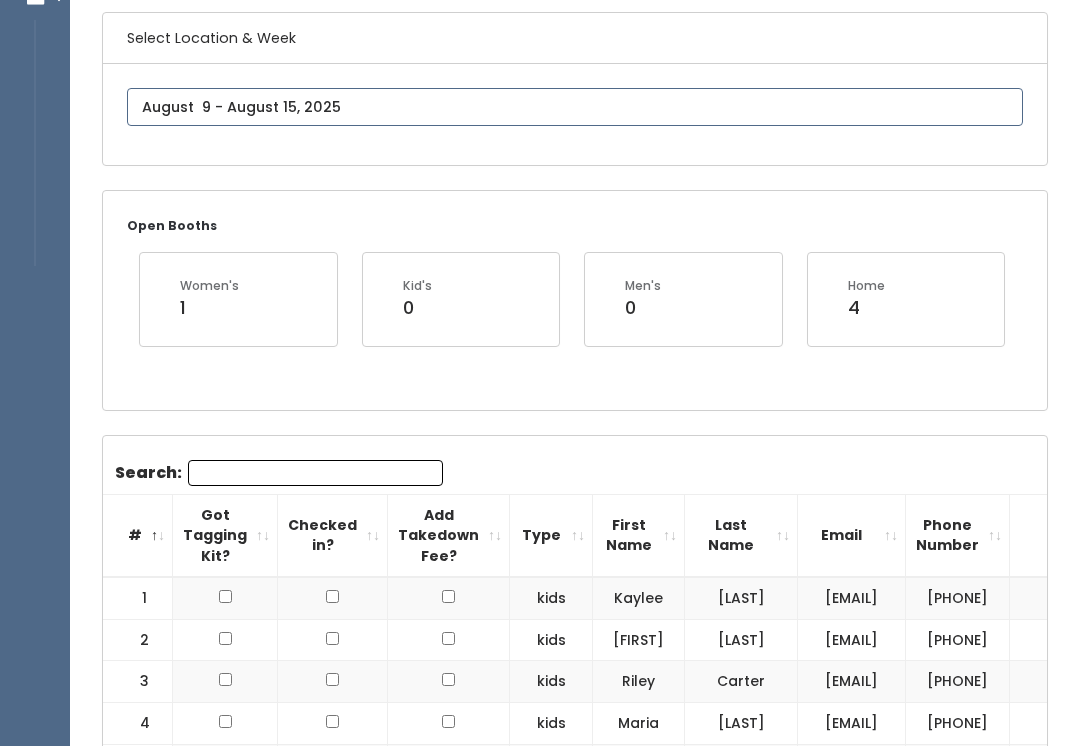 click on "EMPLOYEES
Manage Bookings
Booths by Week
All Bookings
Bookings with Booths
Booth Discounts
Seller Check-in
Spanish fork Preloved
Admin Home
My bookings" at bounding box center (540, 1858) 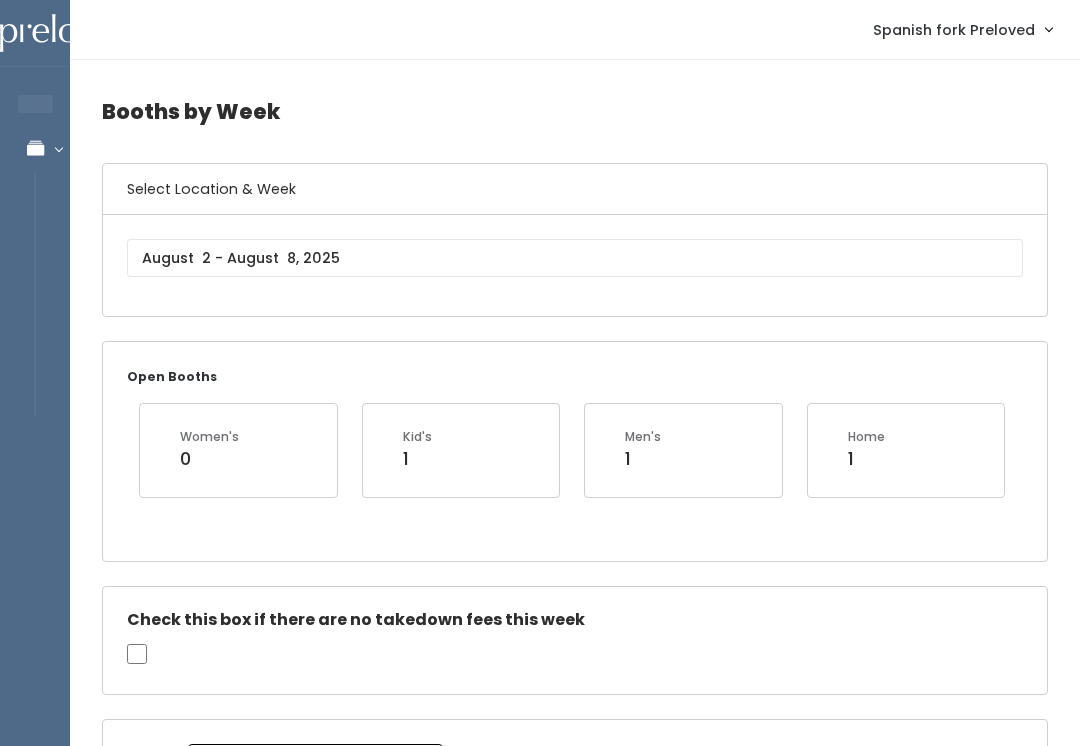 scroll, scrollTop: 0, scrollLeft: 0, axis: both 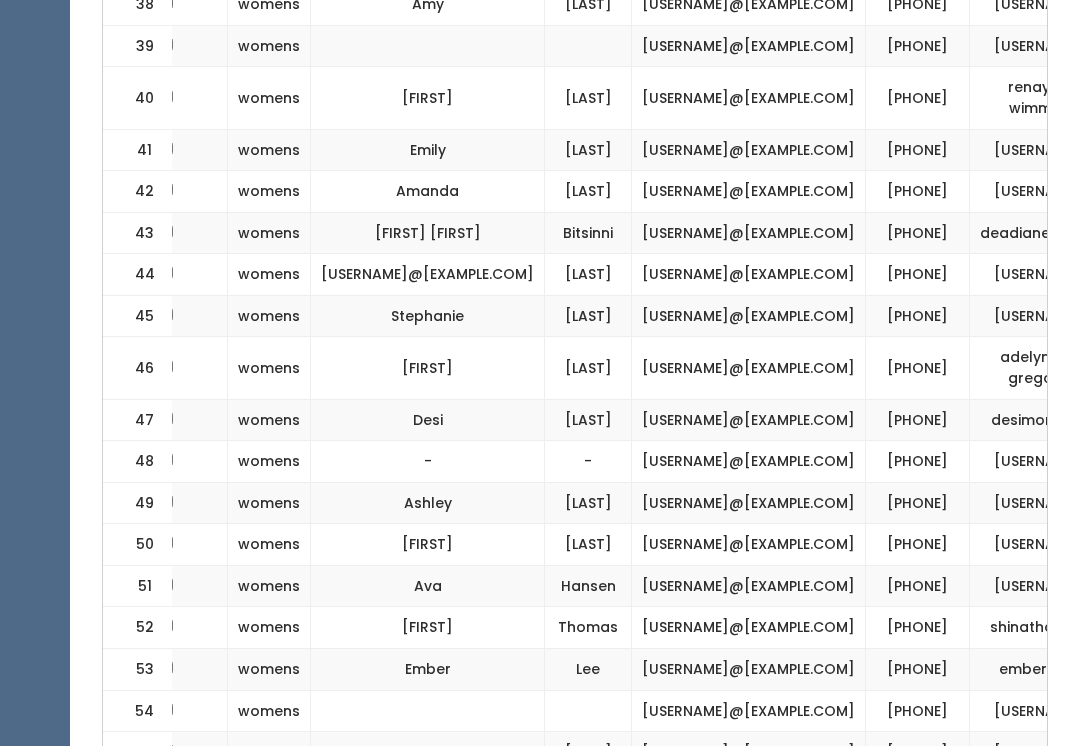 click on "[PHONE]" at bounding box center (918, -37) 